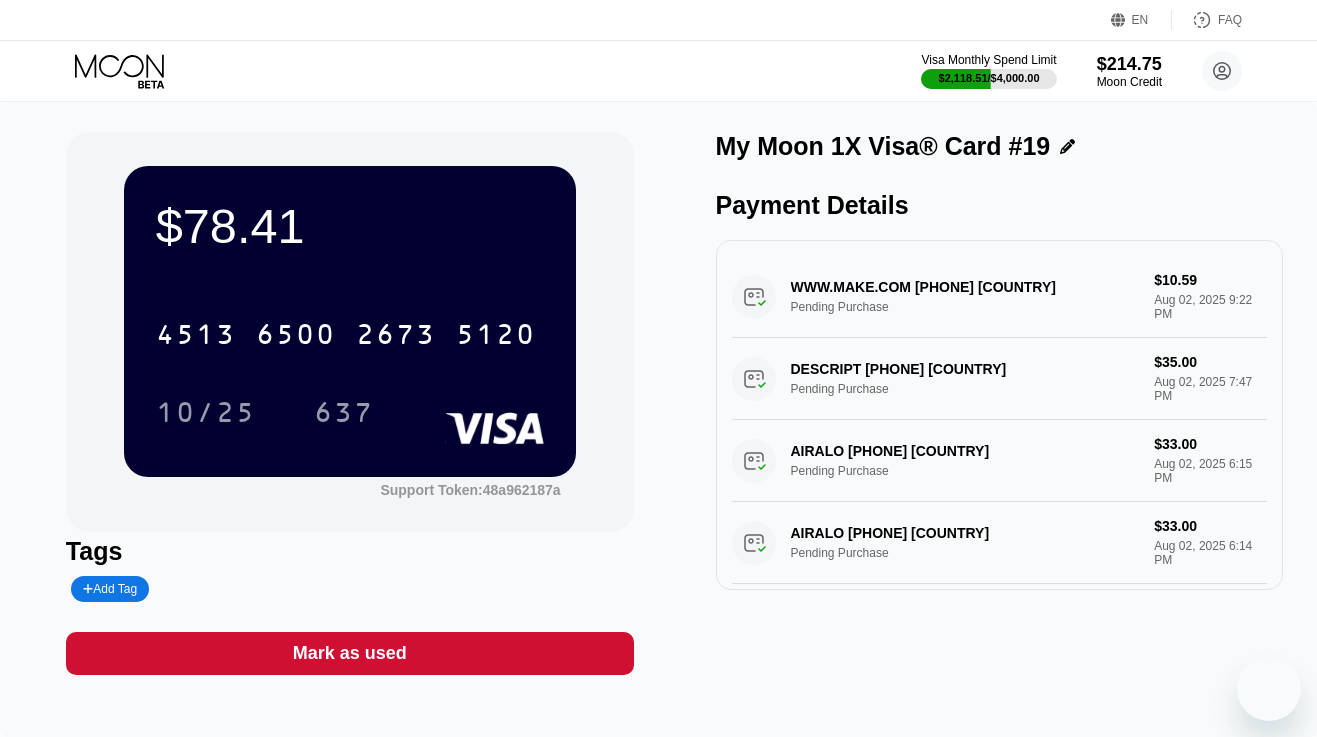 scroll, scrollTop: 0, scrollLeft: 0, axis: both 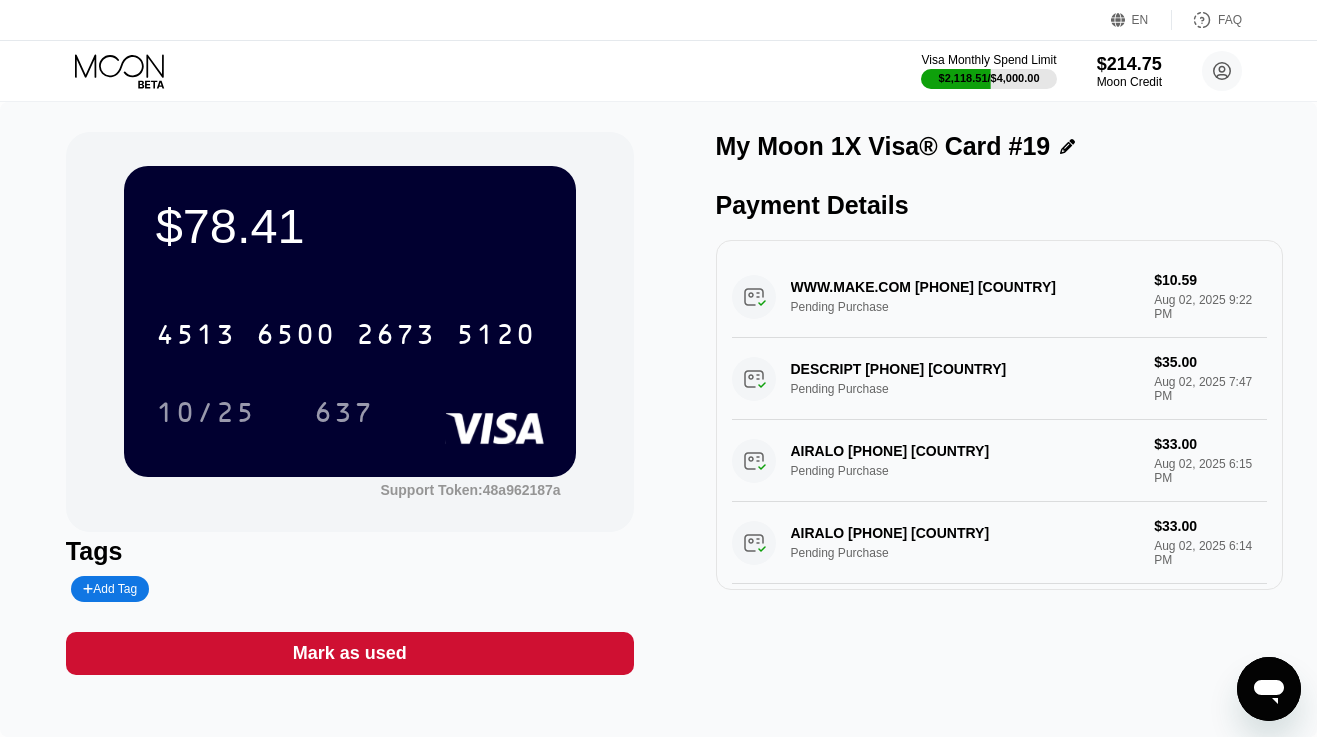 drag, startPoint x: 0, startPoint y: 0, endPoint x: 130, endPoint y: 84, distance: 154.77725 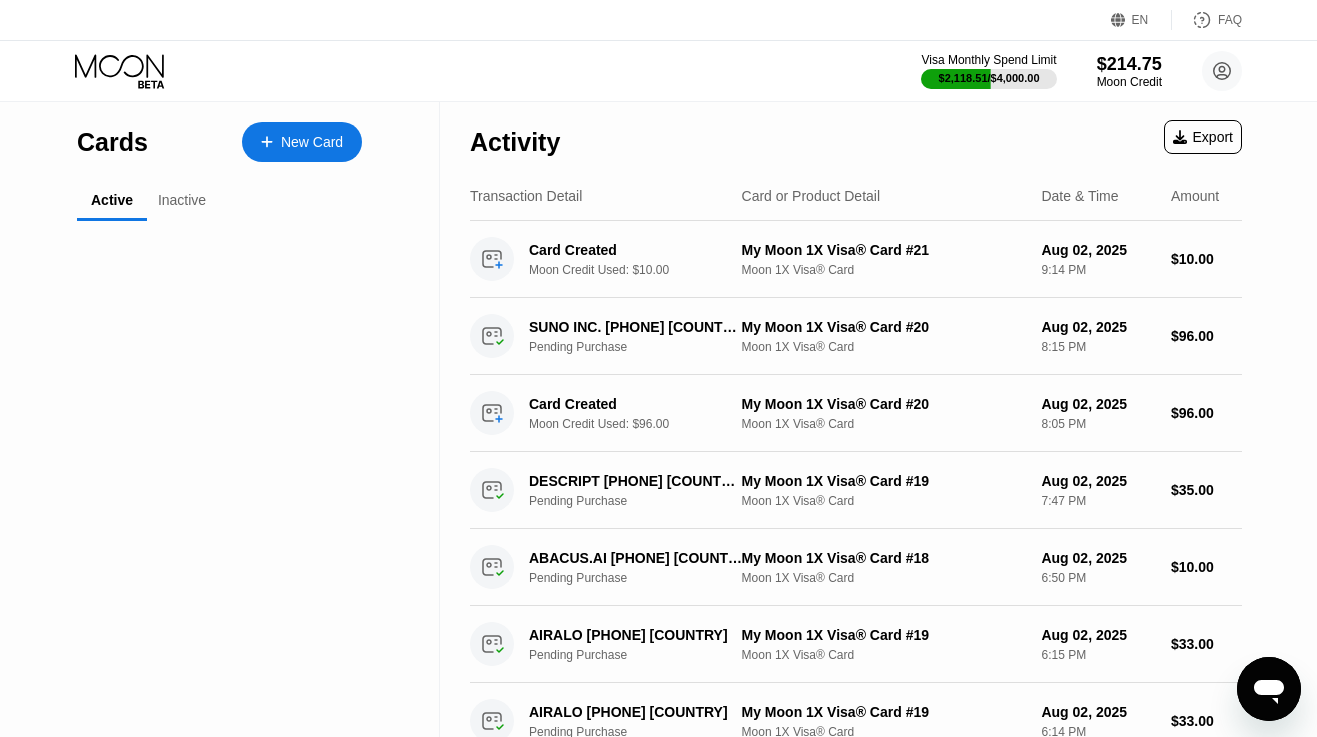 scroll, scrollTop: 0, scrollLeft: 0, axis: both 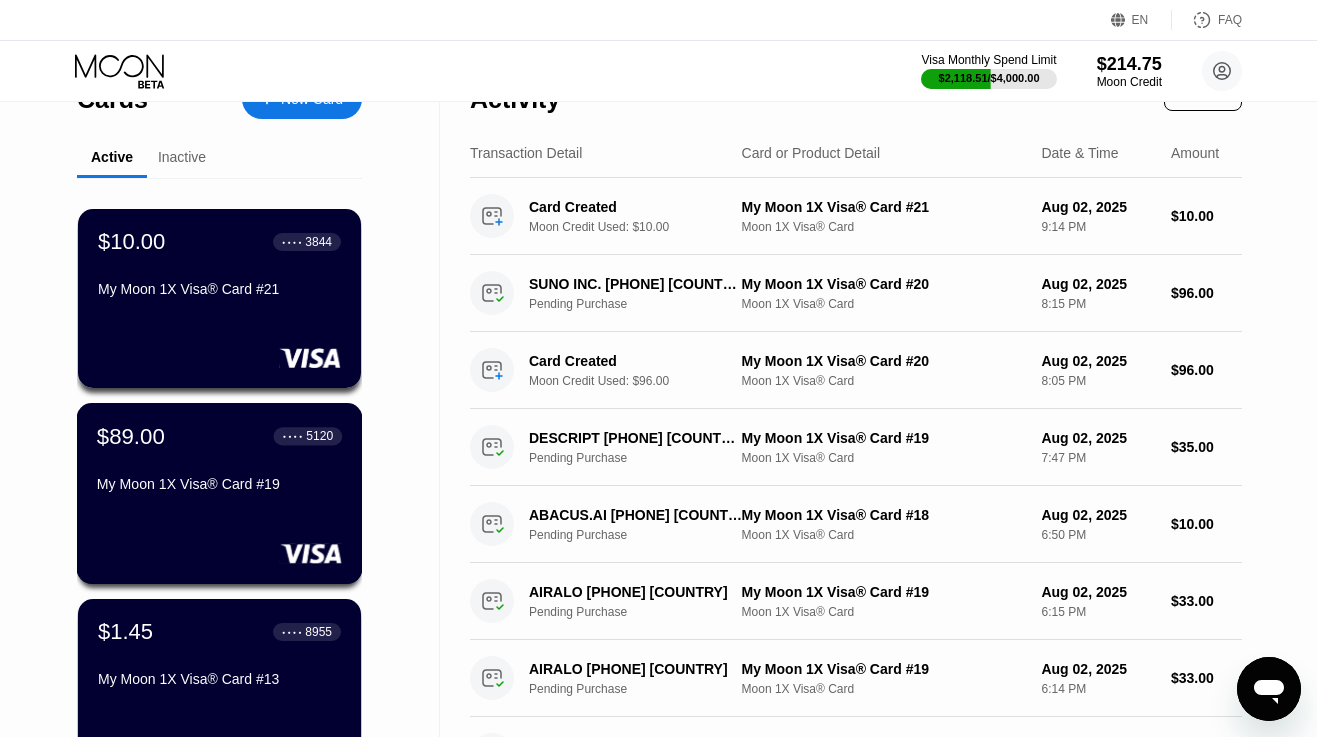 click on "$89.00 ● ● ● ● 5120 My Moon 1X Visa® Card #19" at bounding box center [219, 461] 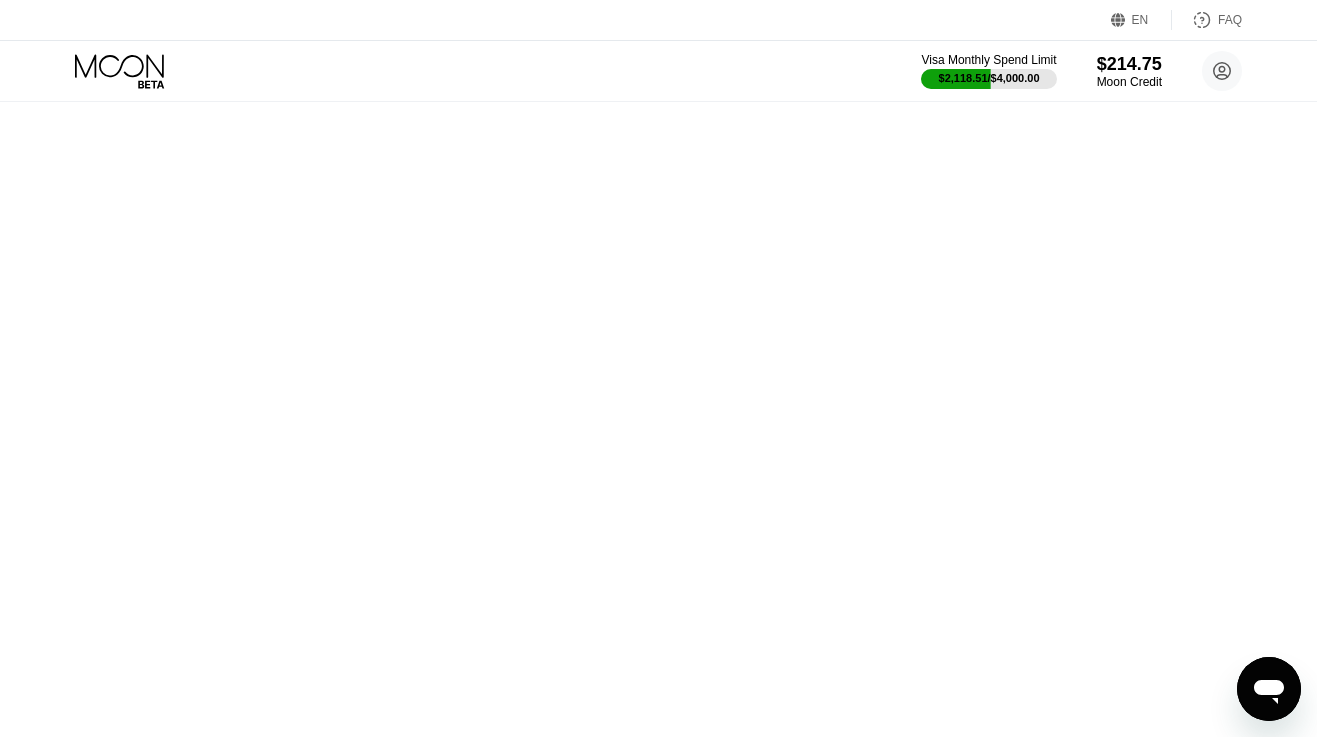 scroll, scrollTop: 0, scrollLeft: 0, axis: both 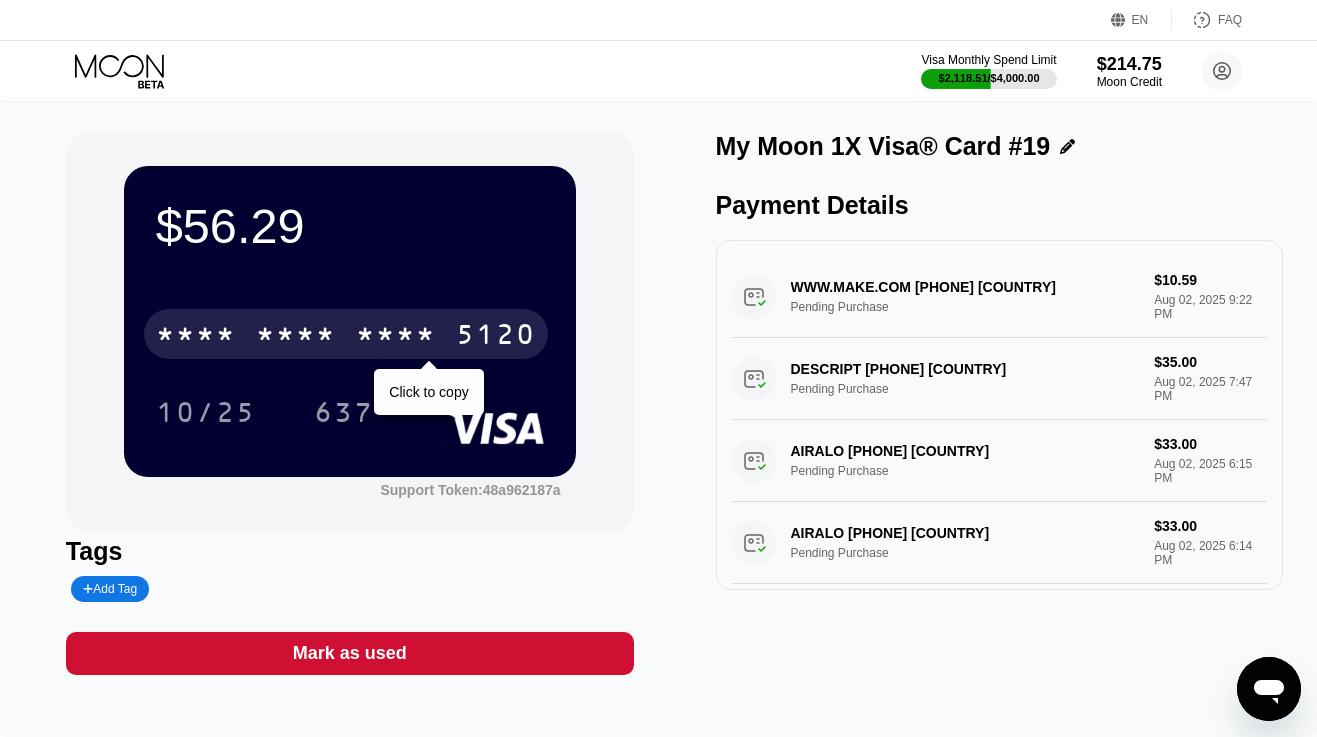 click on "* * * *" at bounding box center [296, 337] 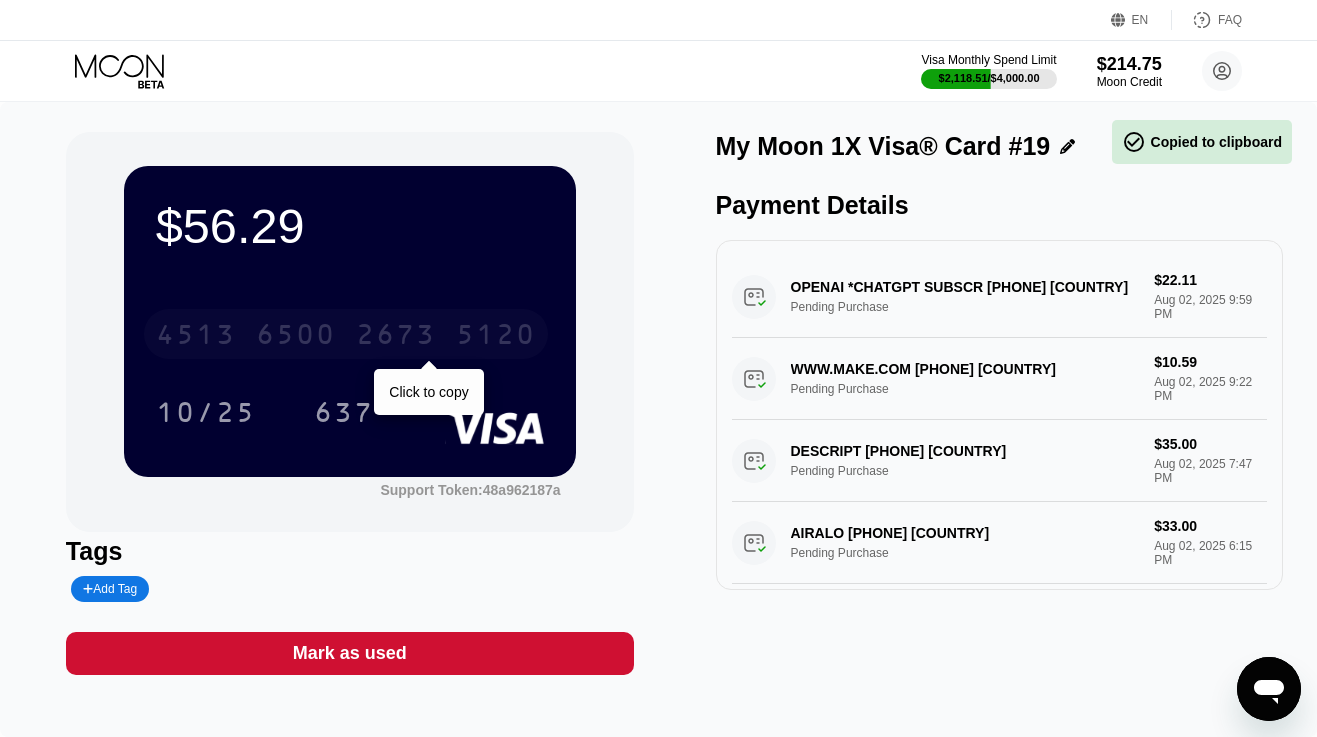 click on "6500" at bounding box center [296, 337] 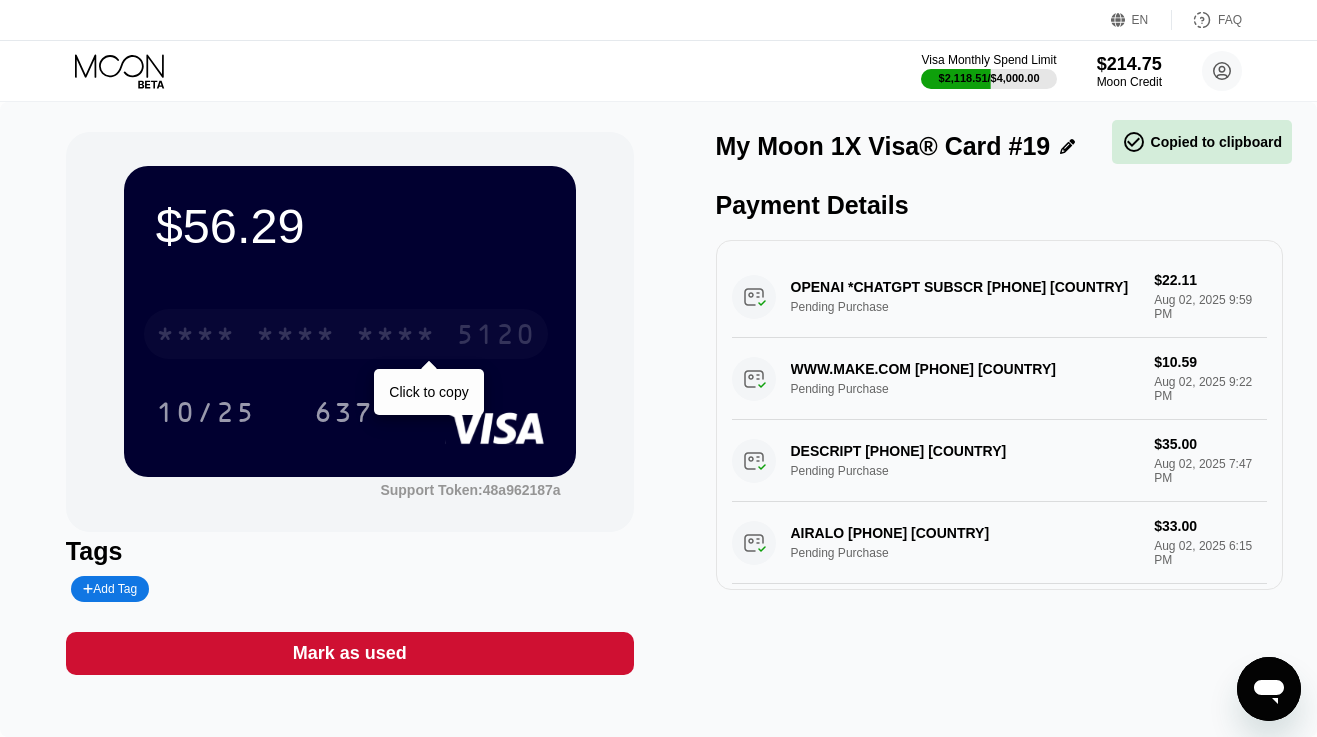 click on "* * * *" at bounding box center (296, 337) 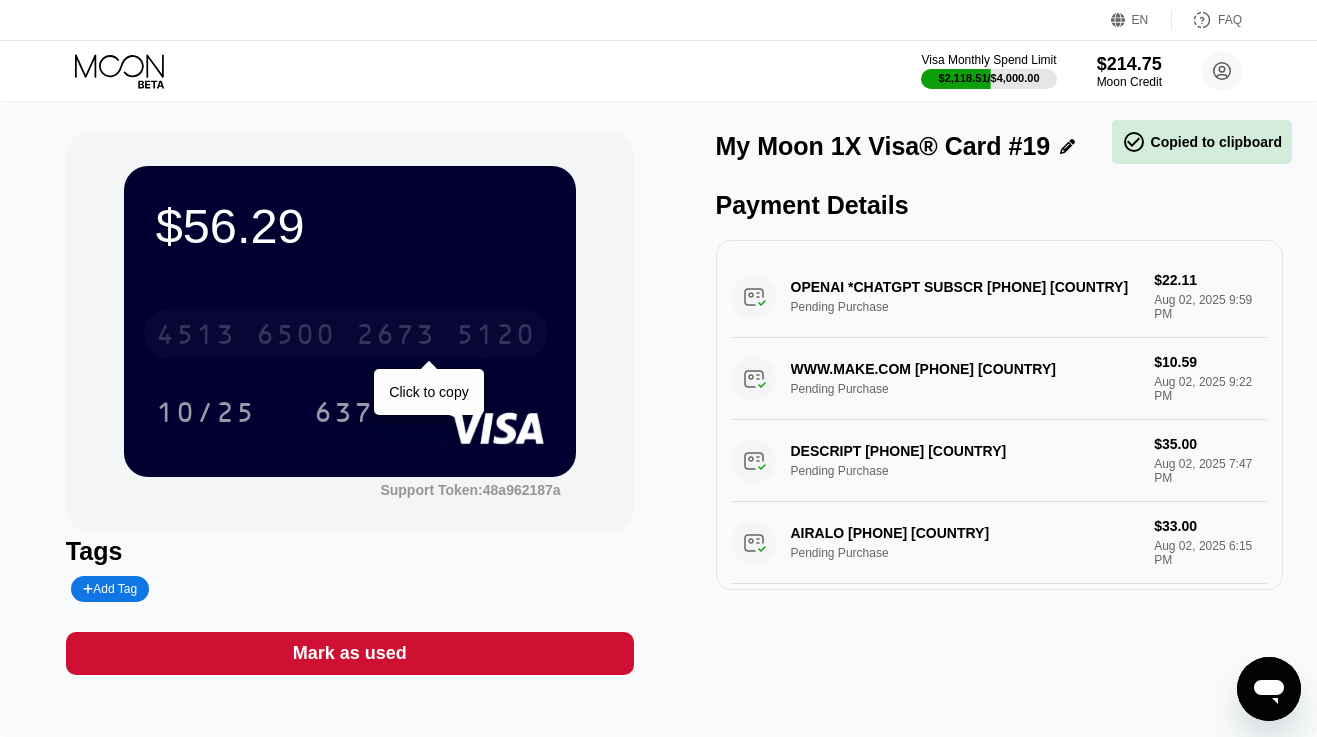 click on "6500" at bounding box center [296, 337] 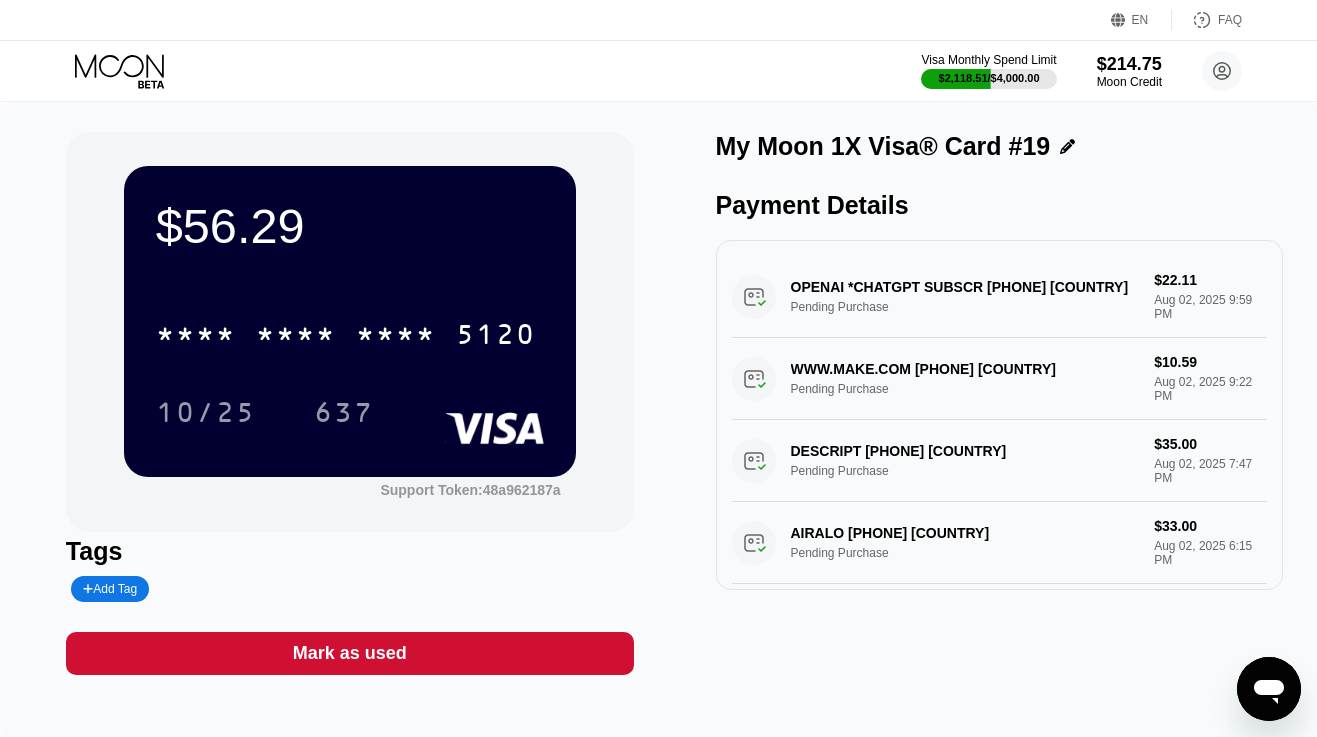 click 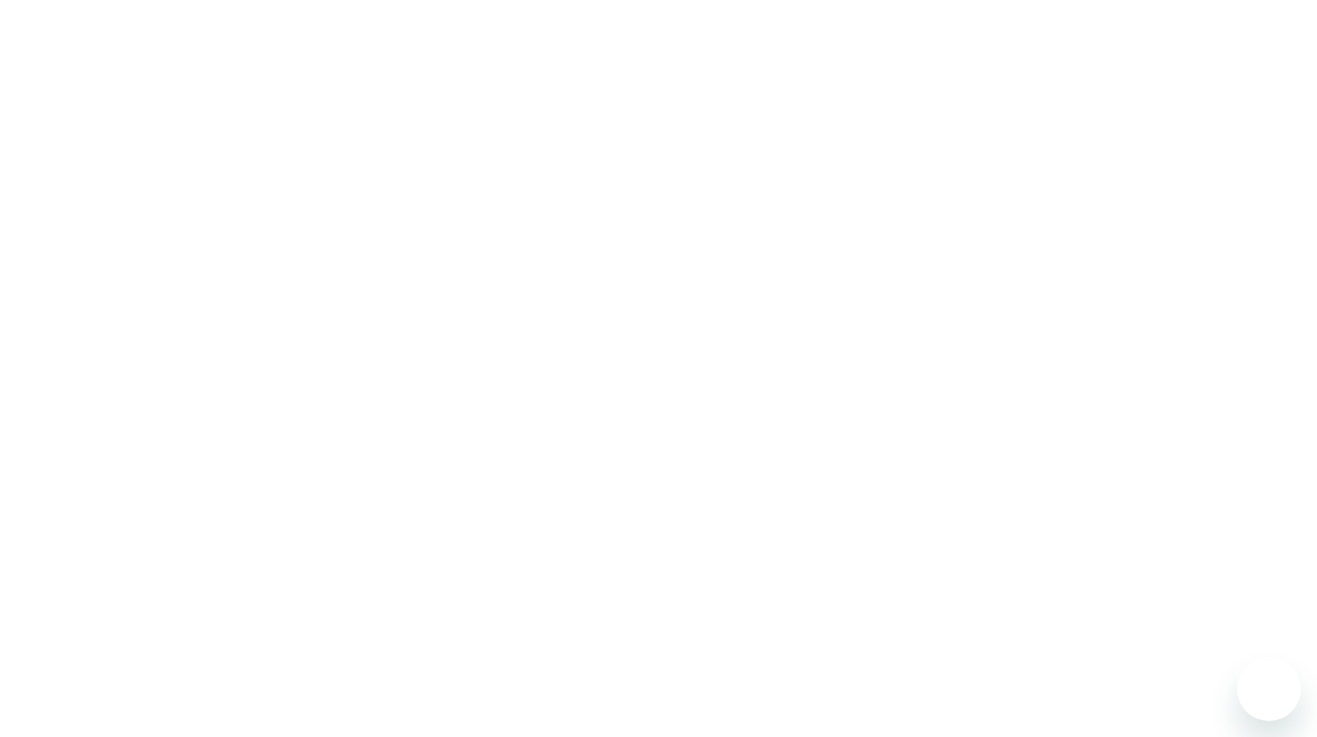 scroll, scrollTop: 0, scrollLeft: 0, axis: both 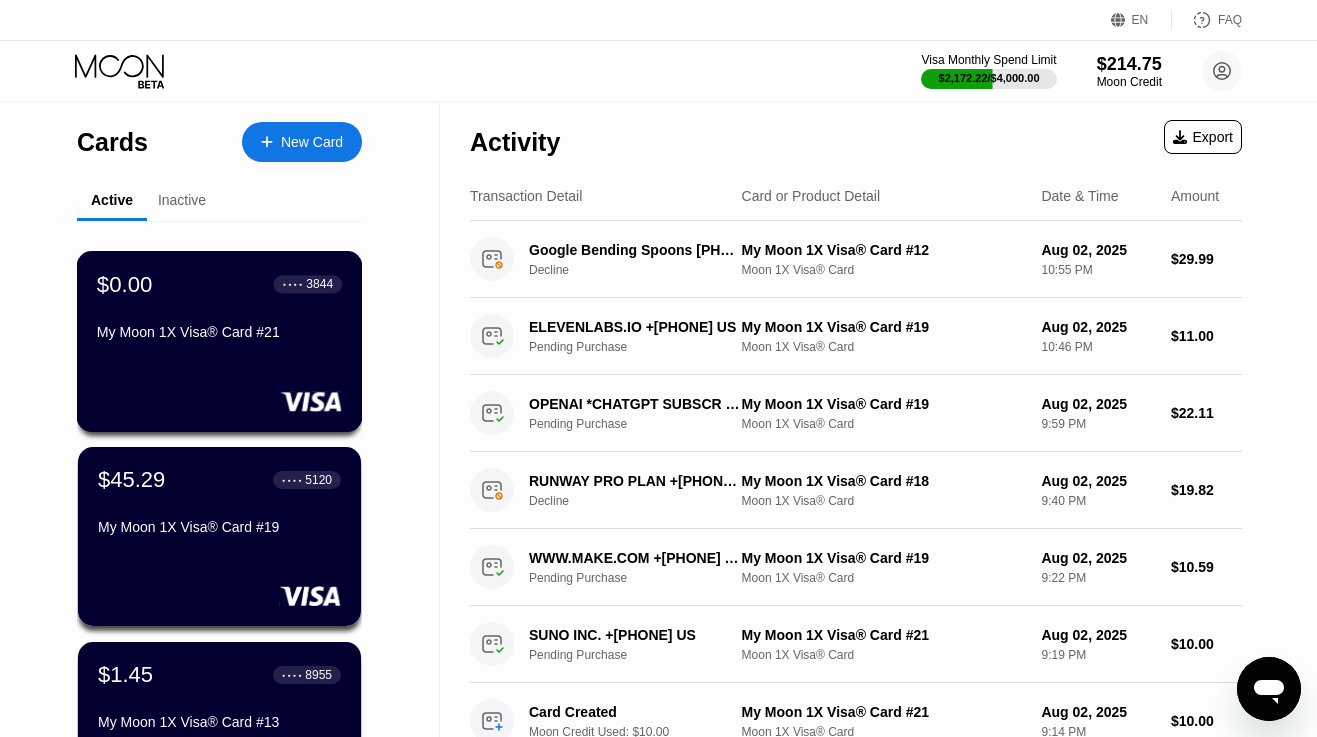 click on "$0.00 ● ● ● ● 3844 My Moon 1X Visa® Card #21" at bounding box center (220, 341) 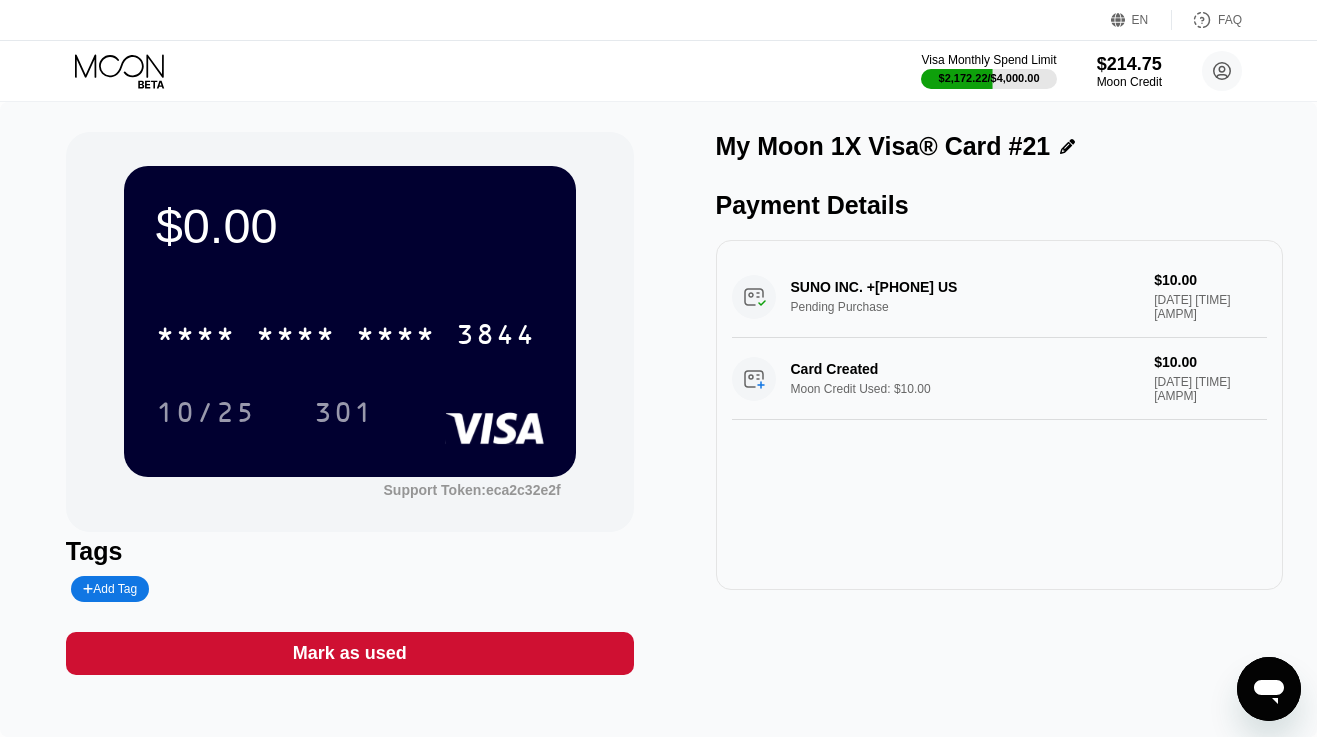 click on "Mark as used" at bounding box center [350, 653] 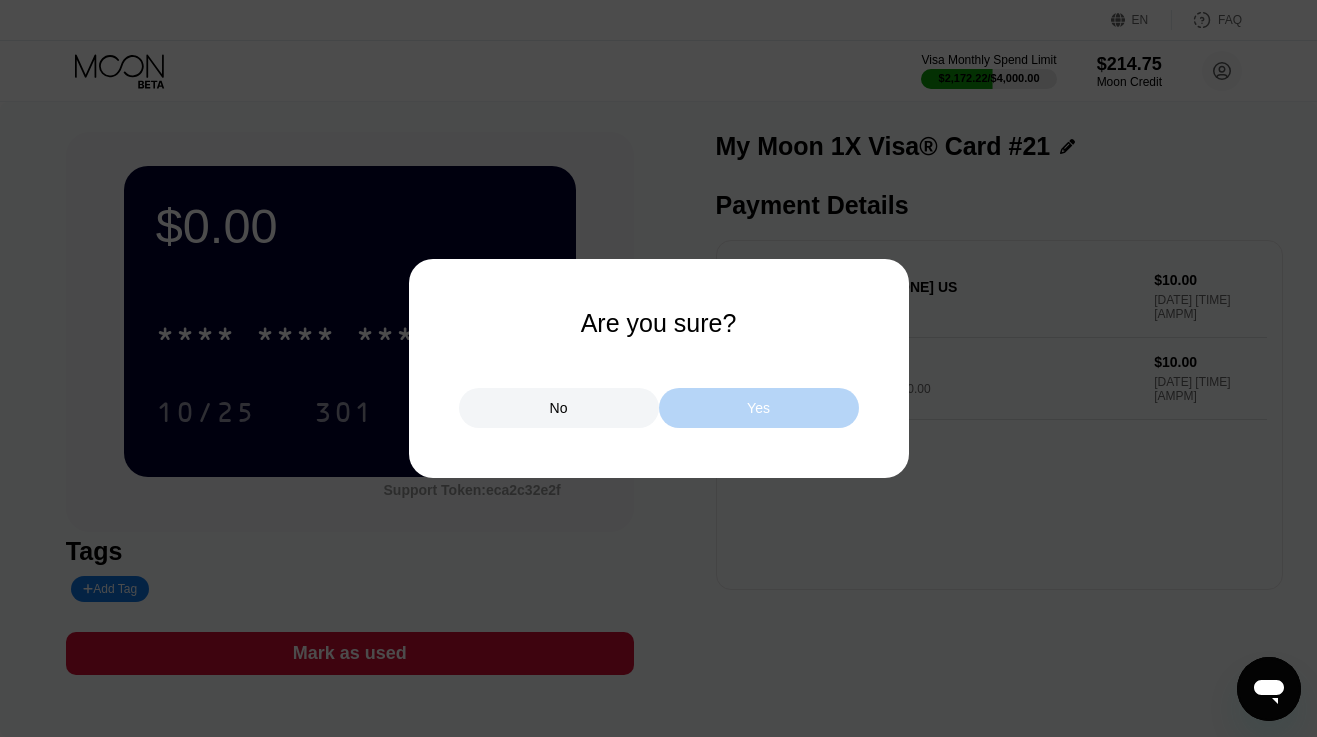 click on "Yes" at bounding box center (759, 408) 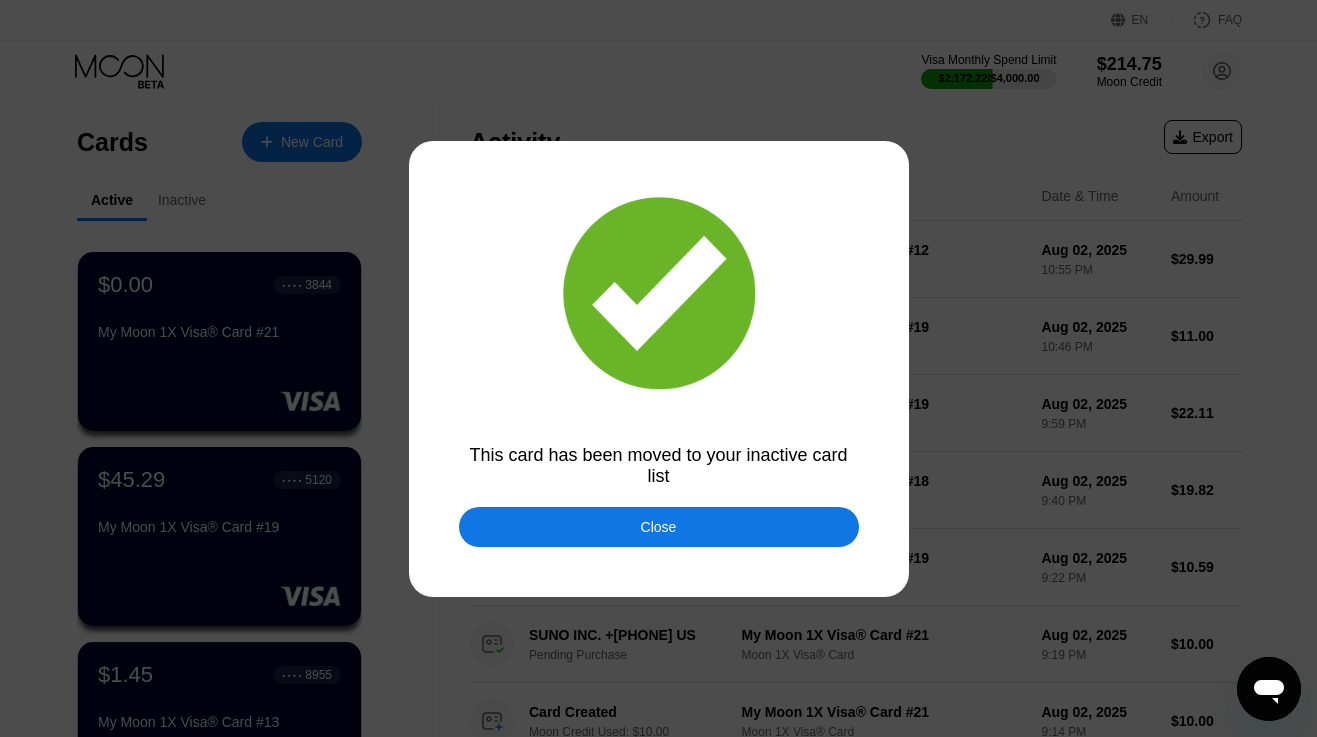 click on "Close" at bounding box center (659, 527) 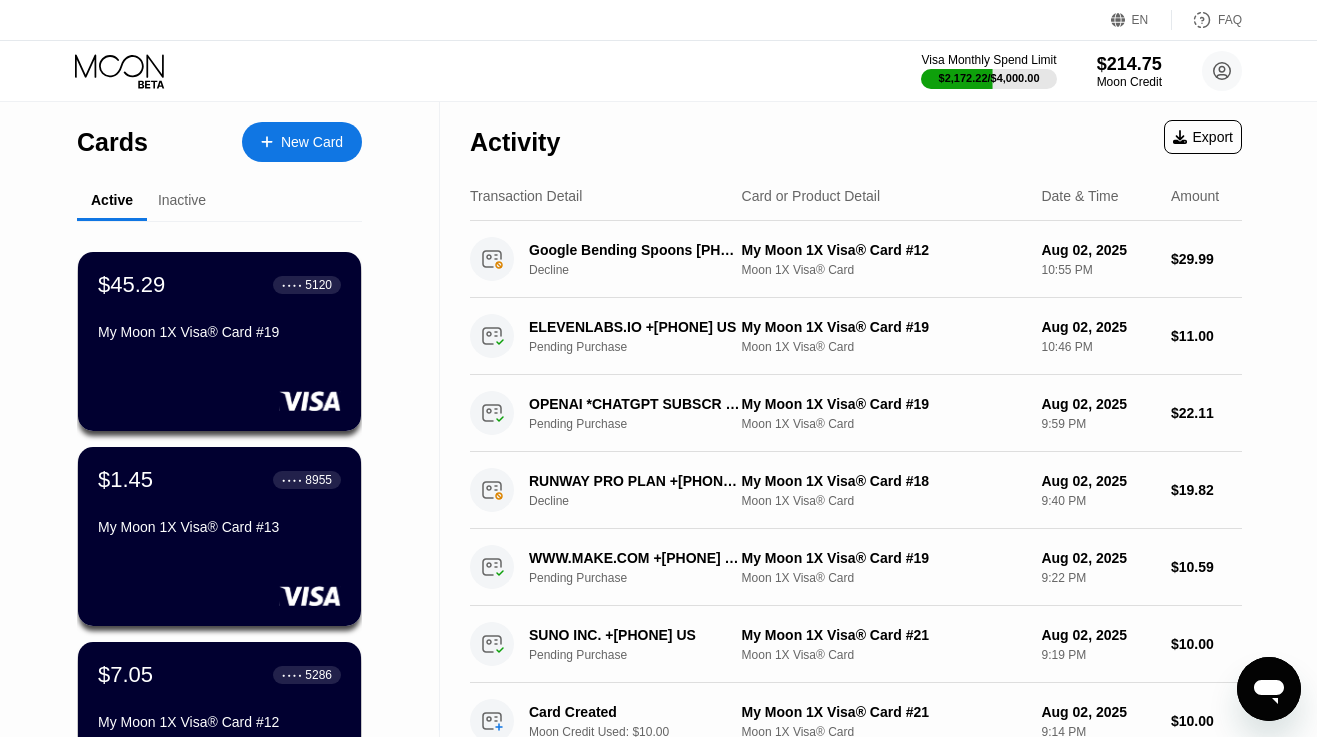 scroll, scrollTop: 0, scrollLeft: 0, axis: both 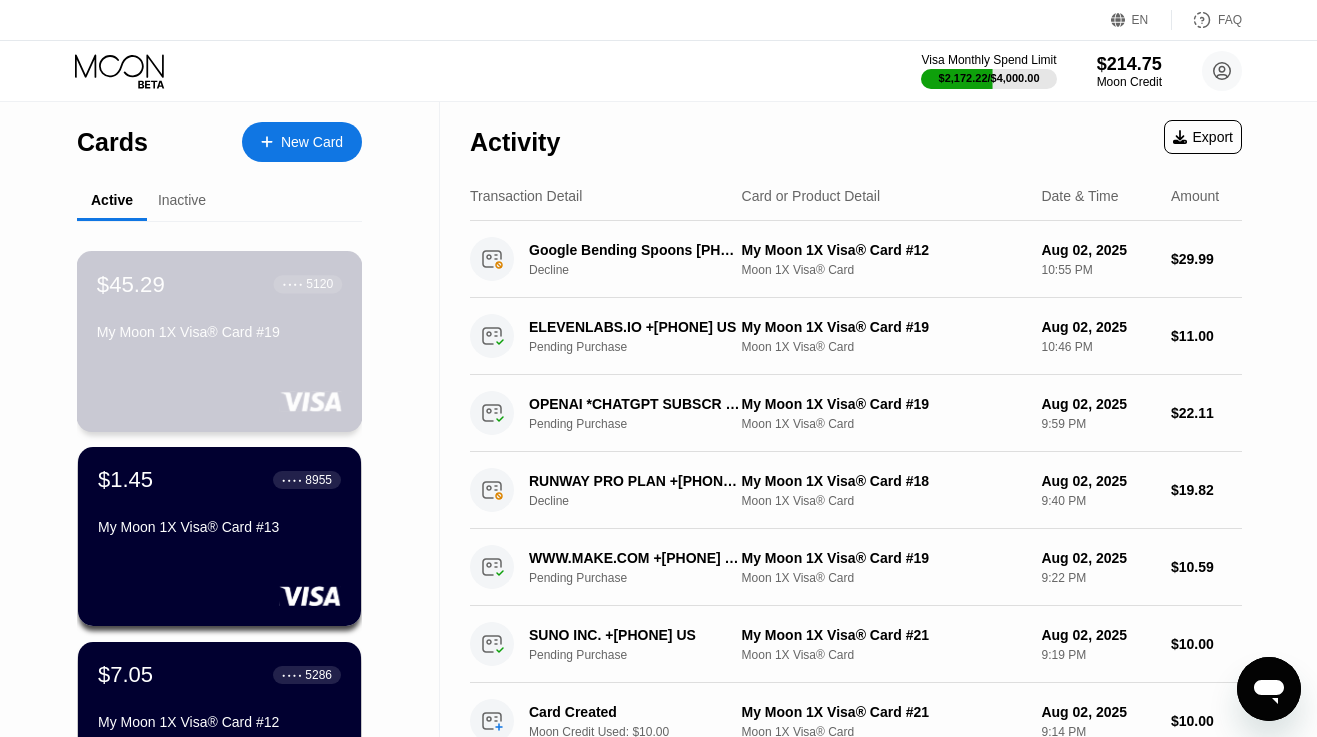 click on "$45.29 ● ● ● ● 5120 My Moon 1X Visa® Card #19" at bounding box center (220, 341) 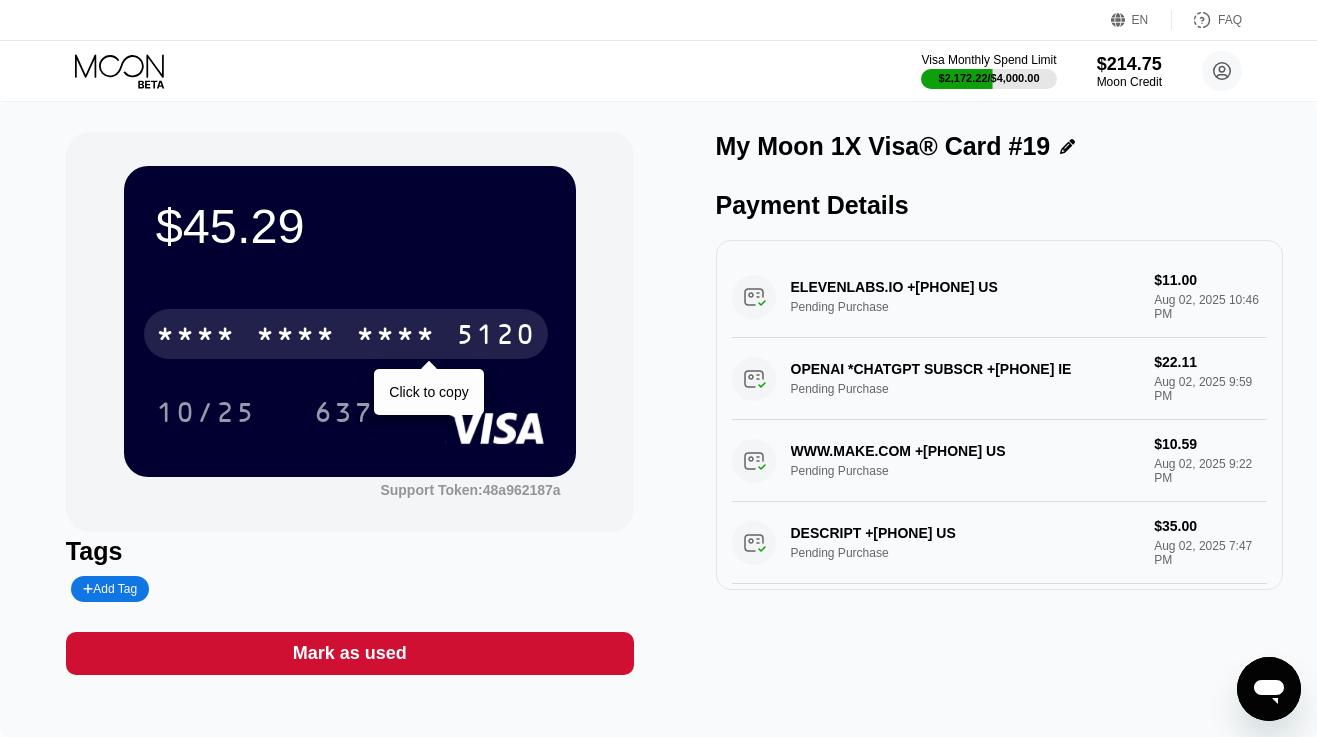 click on "* * * *" at bounding box center (396, 337) 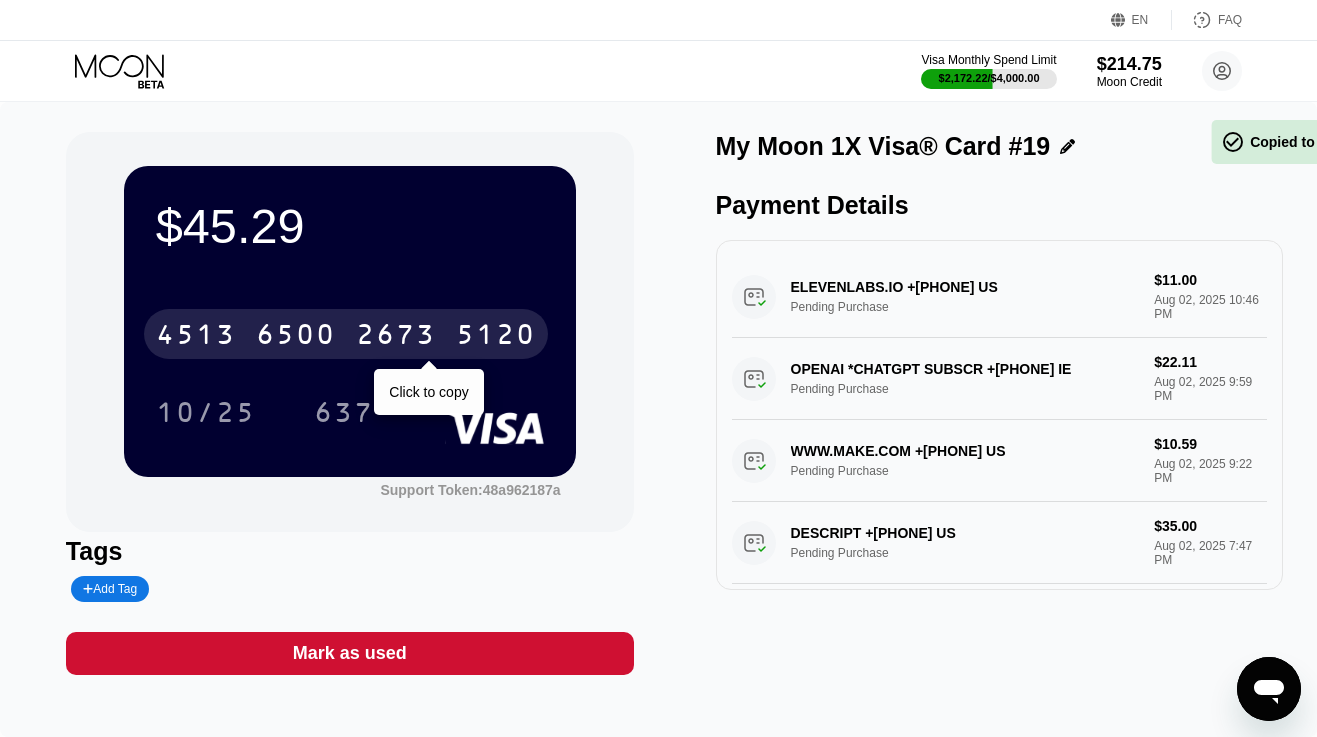 click on "2673" at bounding box center [396, 337] 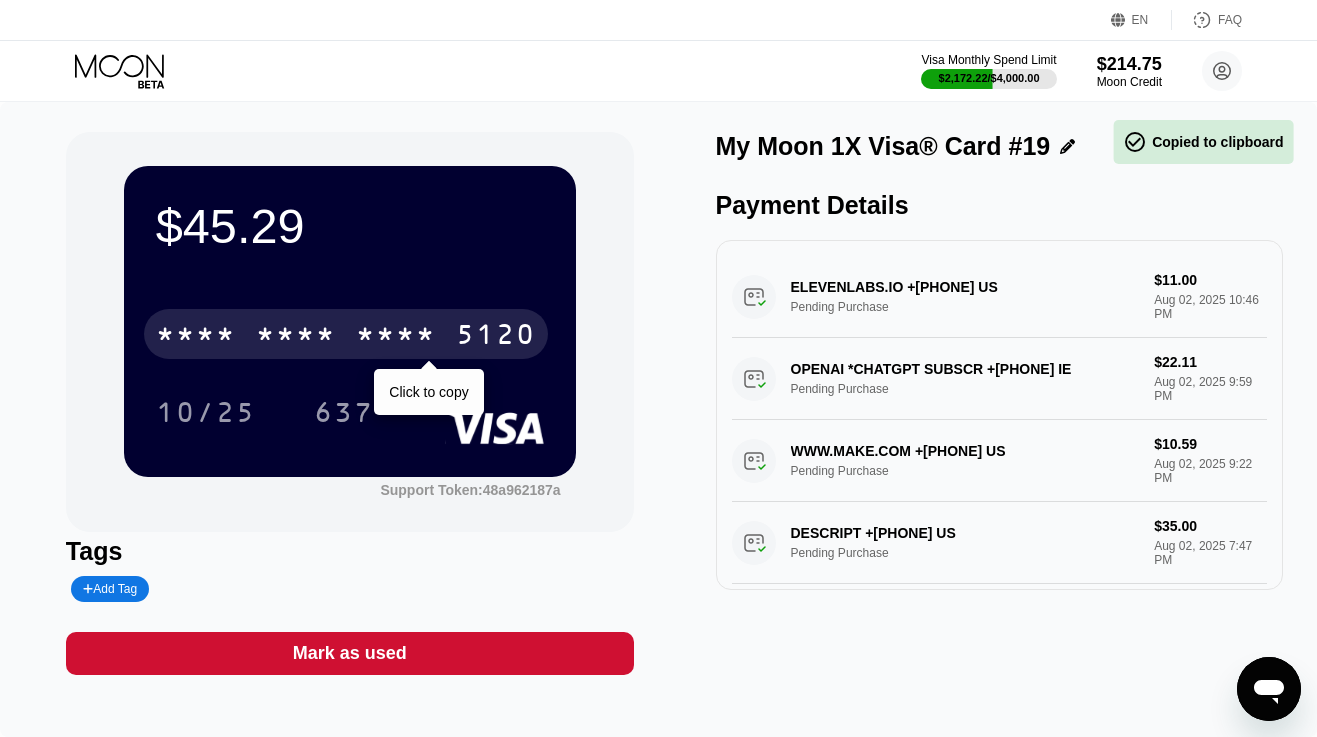 click on "* * * *" at bounding box center [396, 337] 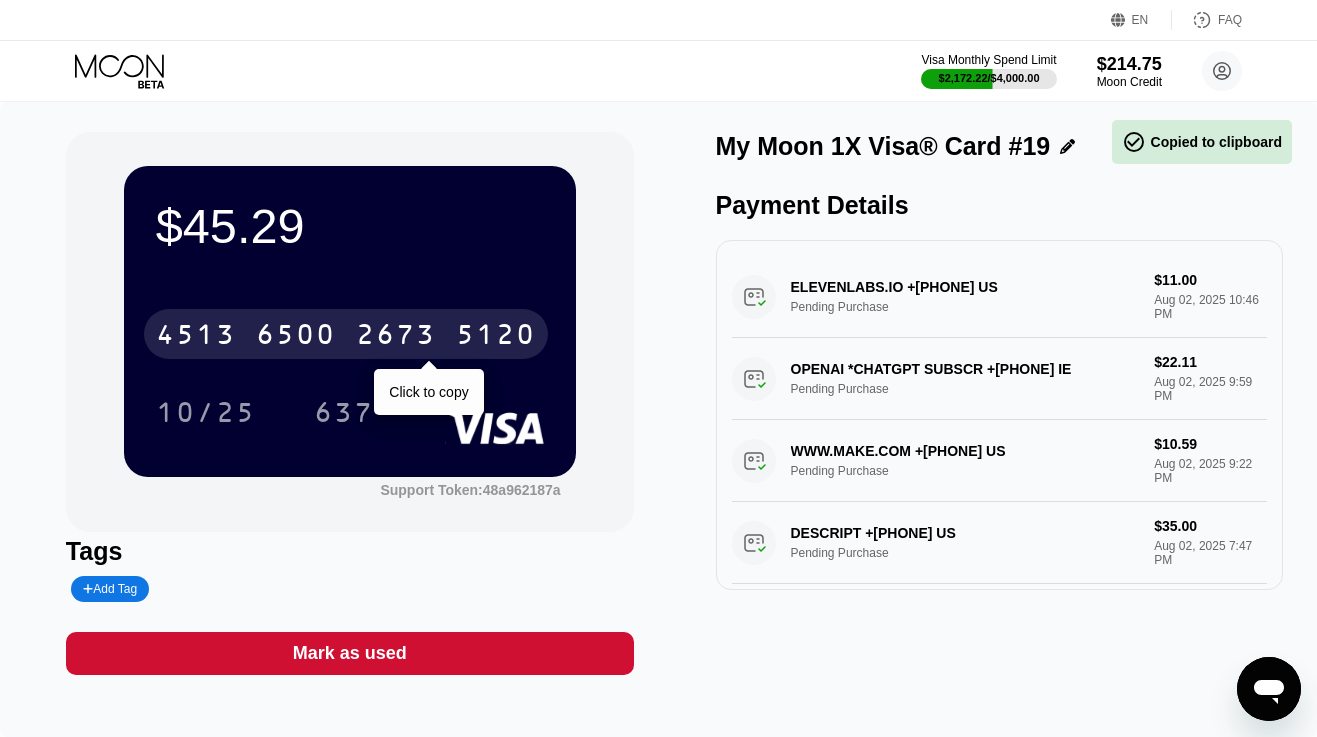 click on "2673" at bounding box center [396, 337] 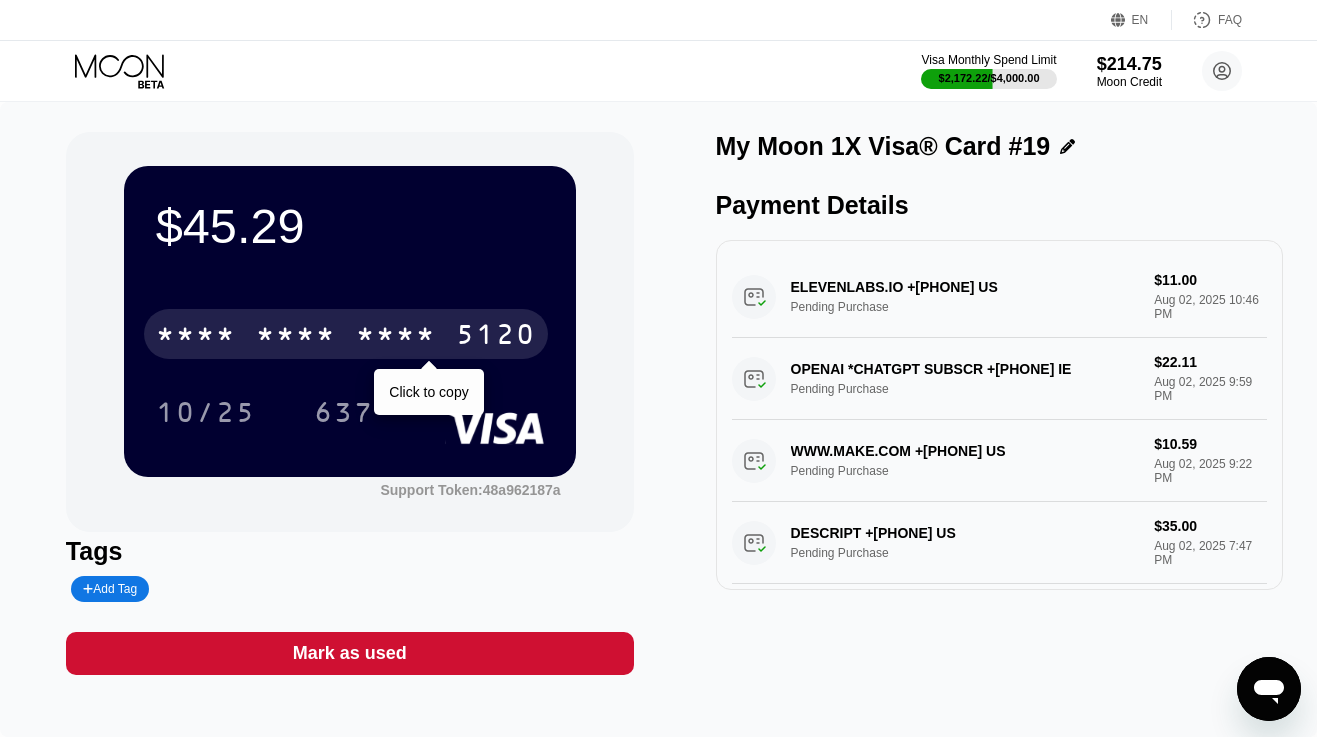 click on "* * * * * * * * * * * * 5120" at bounding box center [346, 334] 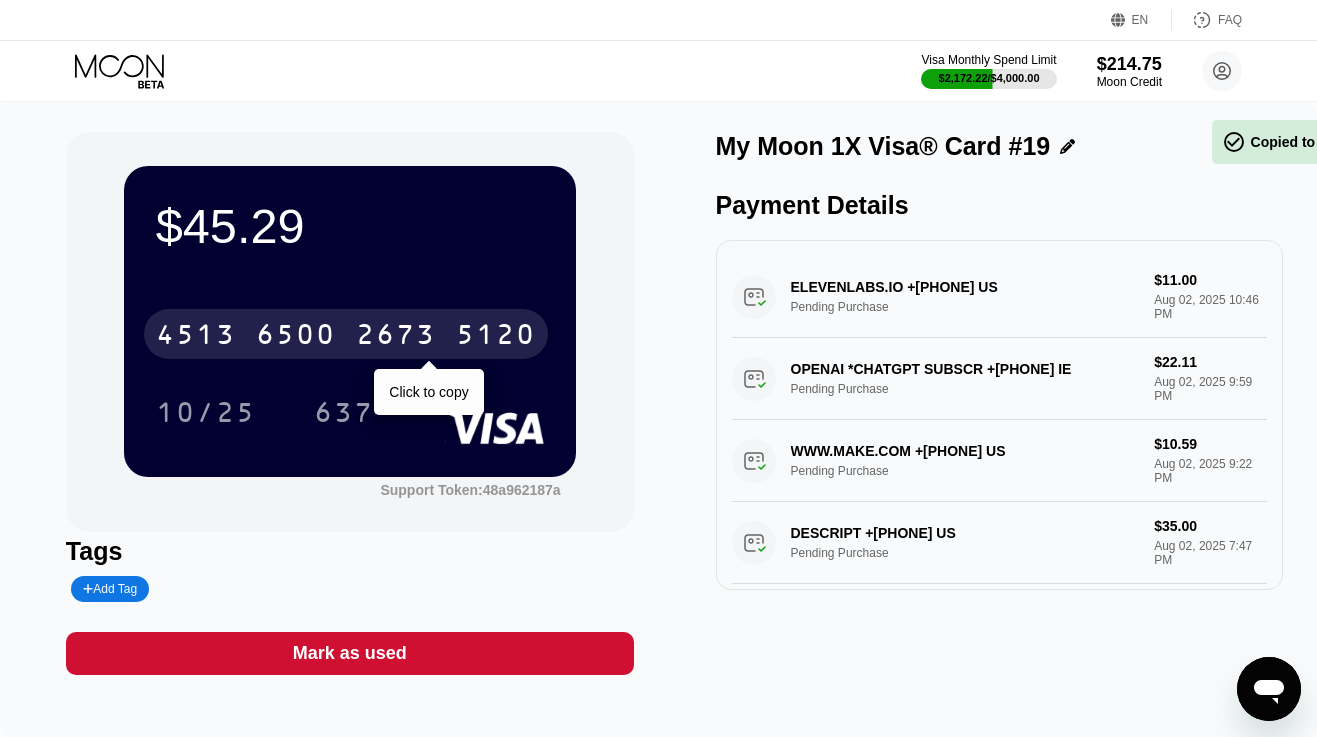 click on "4513 6500 2673 5120" at bounding box center (346, 334) 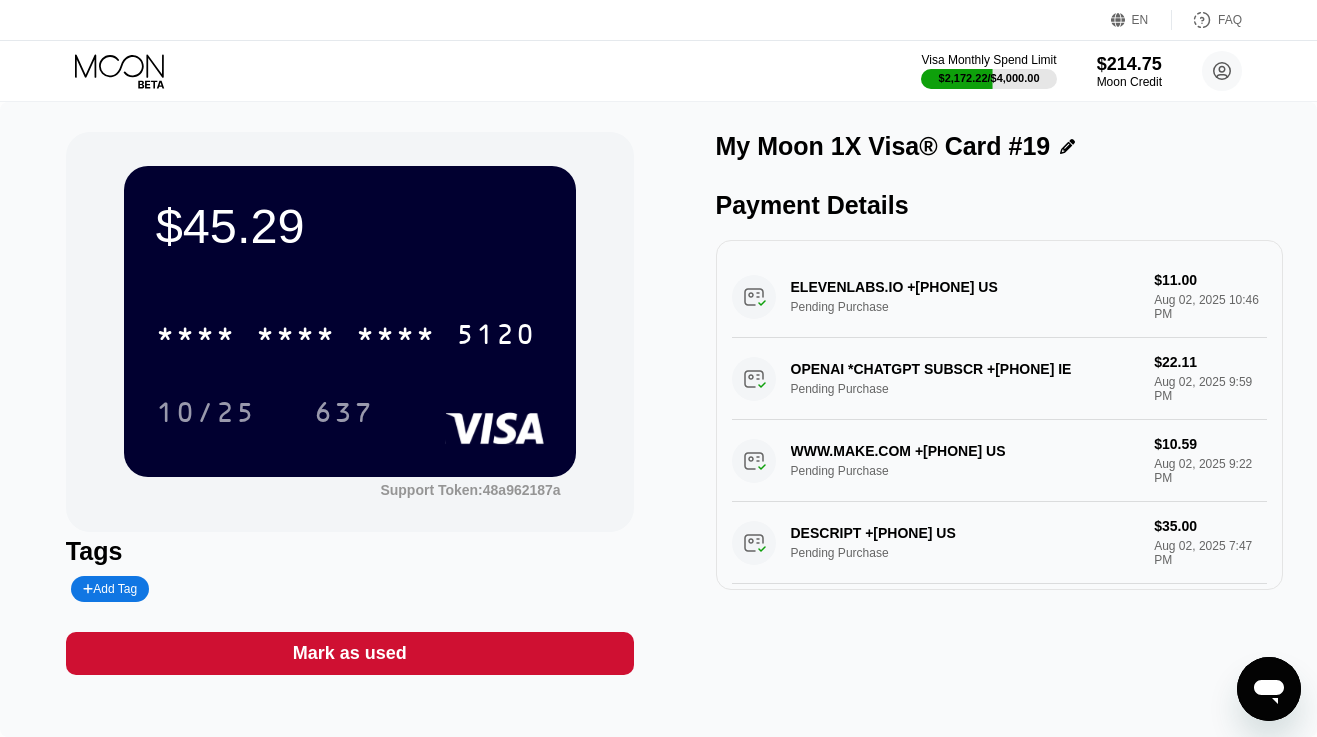 click 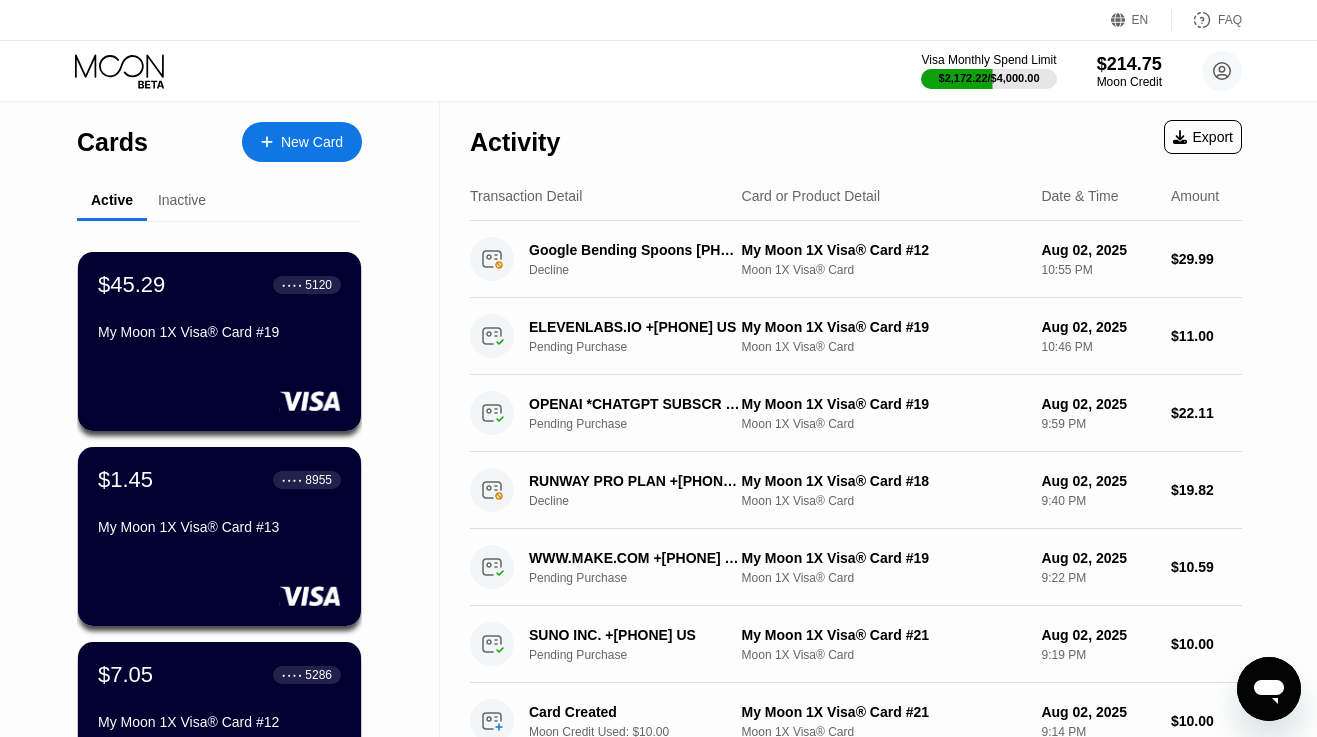 scroll, scrollTop: 0, scrollLeft: 0, axis: both 